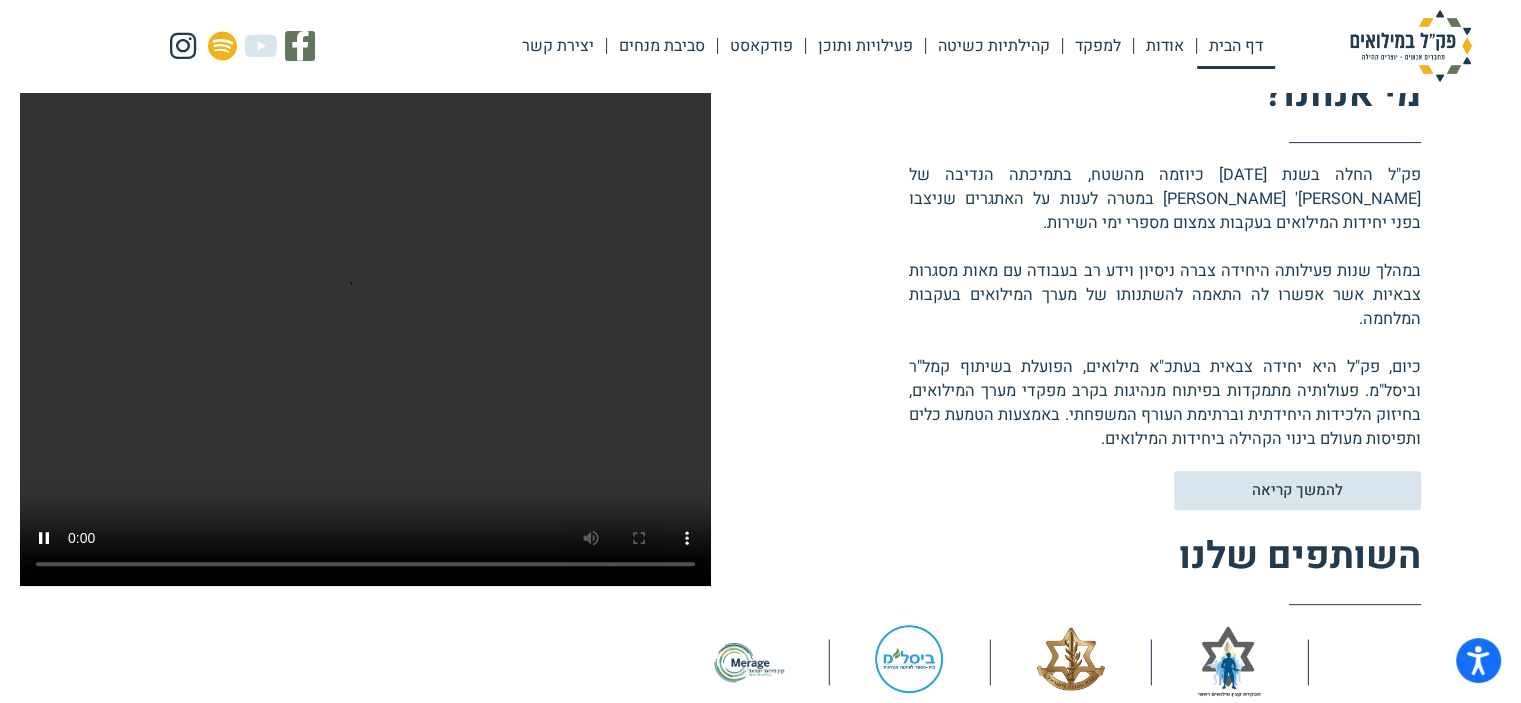 scroll, scrollTop: 0, scrollLeft: 0, axis: both 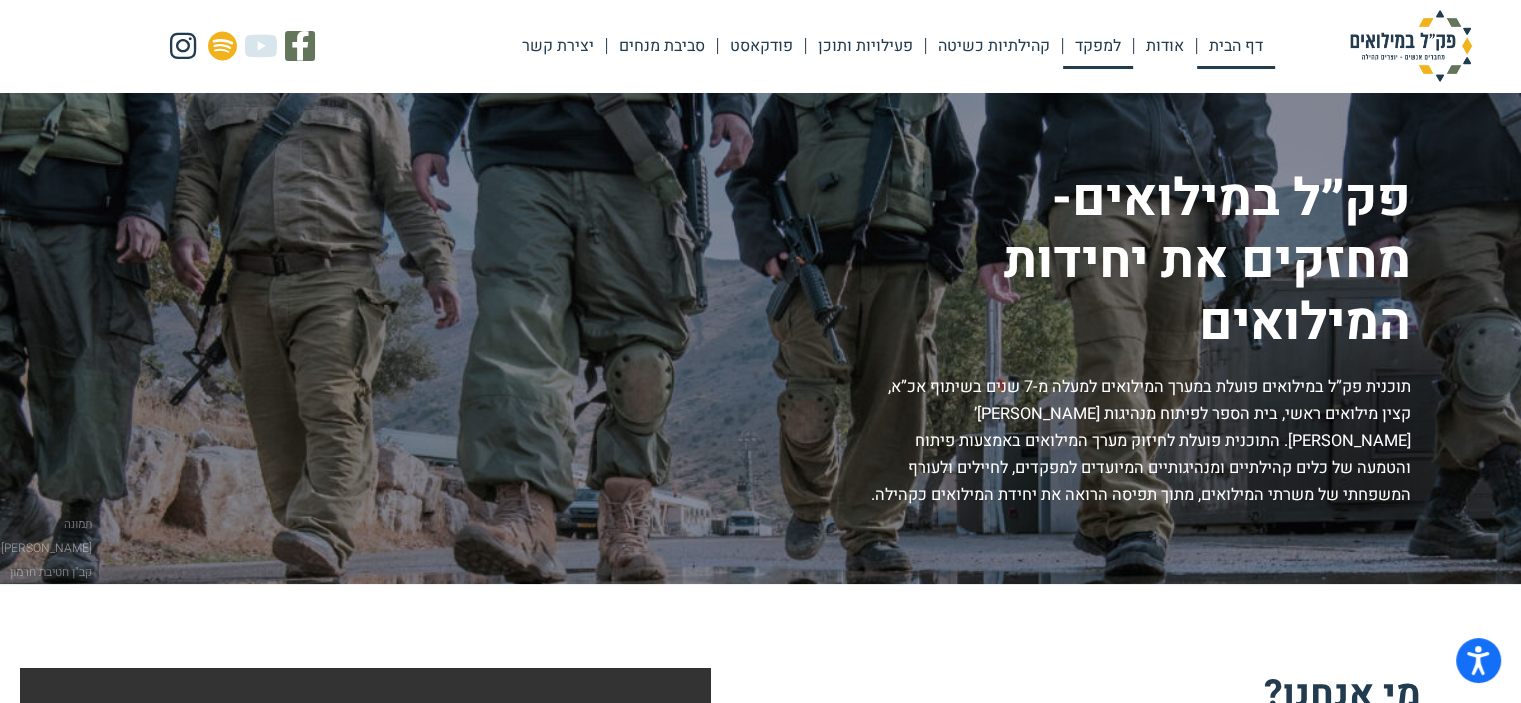 click on "למפקד" 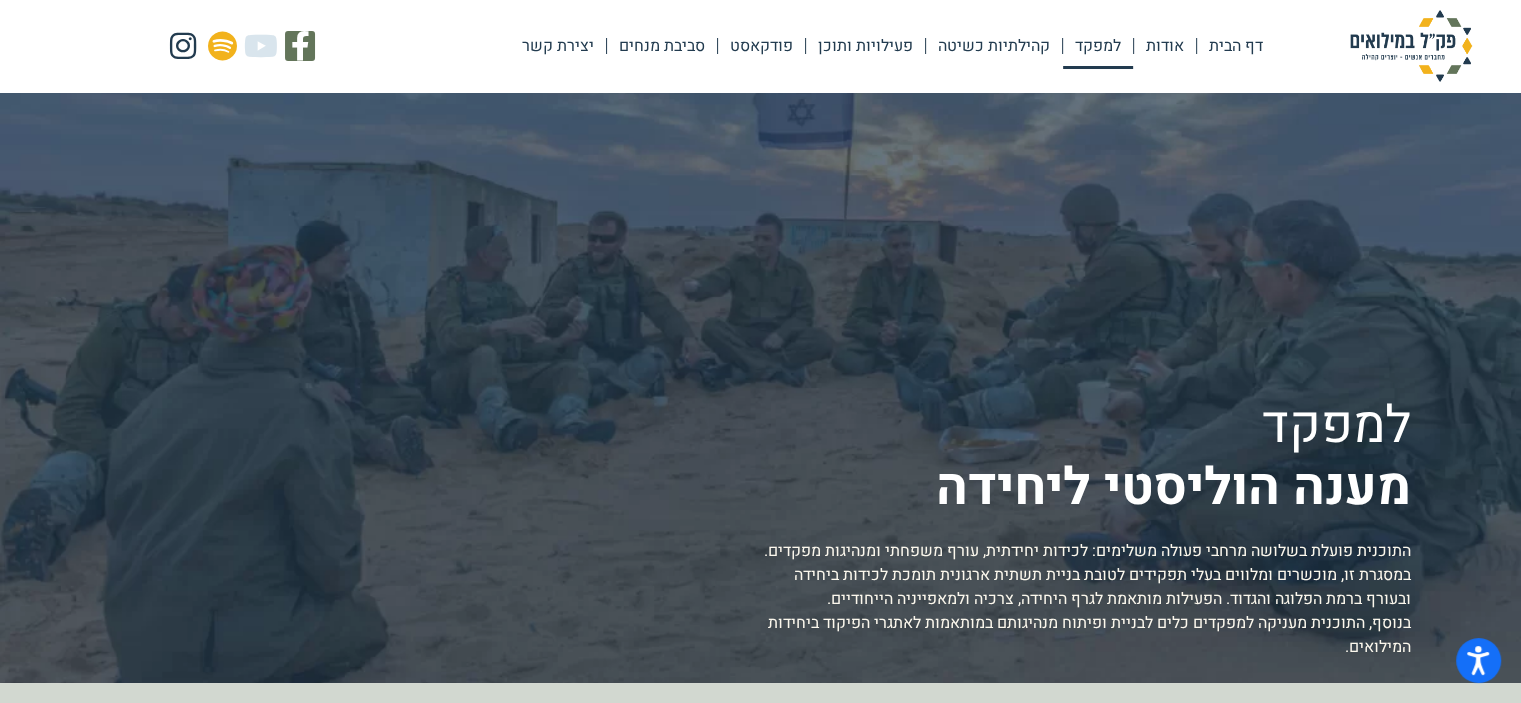scroll, scrollTop: 0, scrollLeft: 0, axis: both 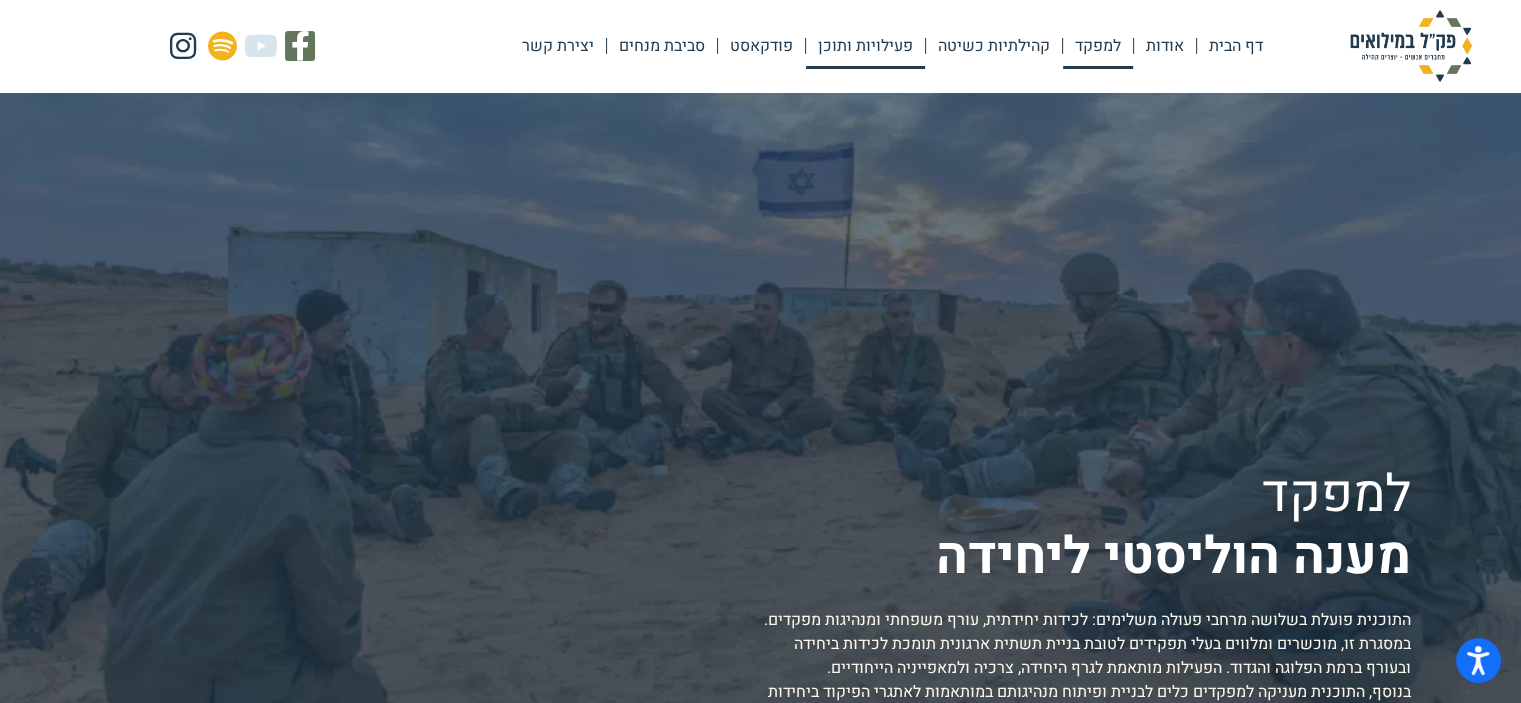 click on "פעילויות ותוכן" 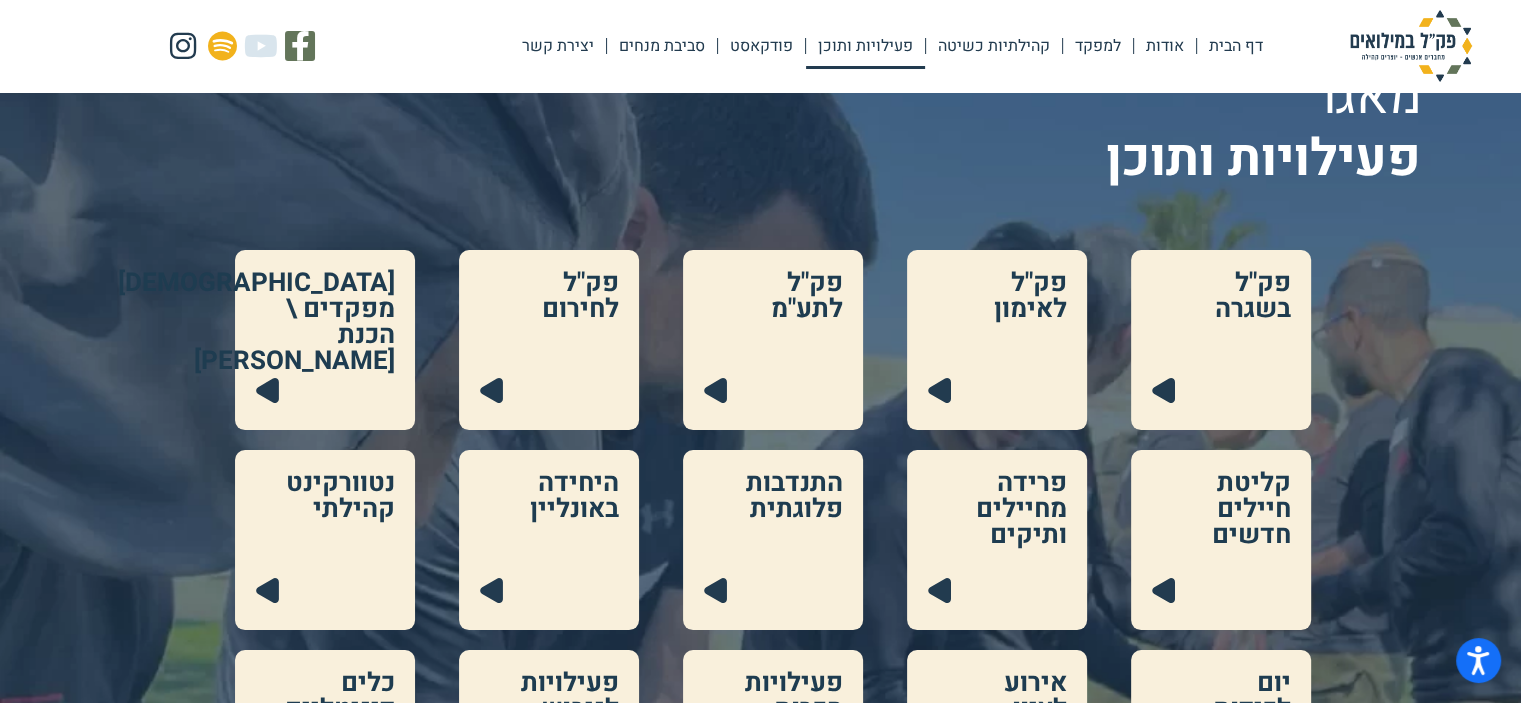 scroll, scrollTop: 90, scrollLeft: 0, axis: vertical 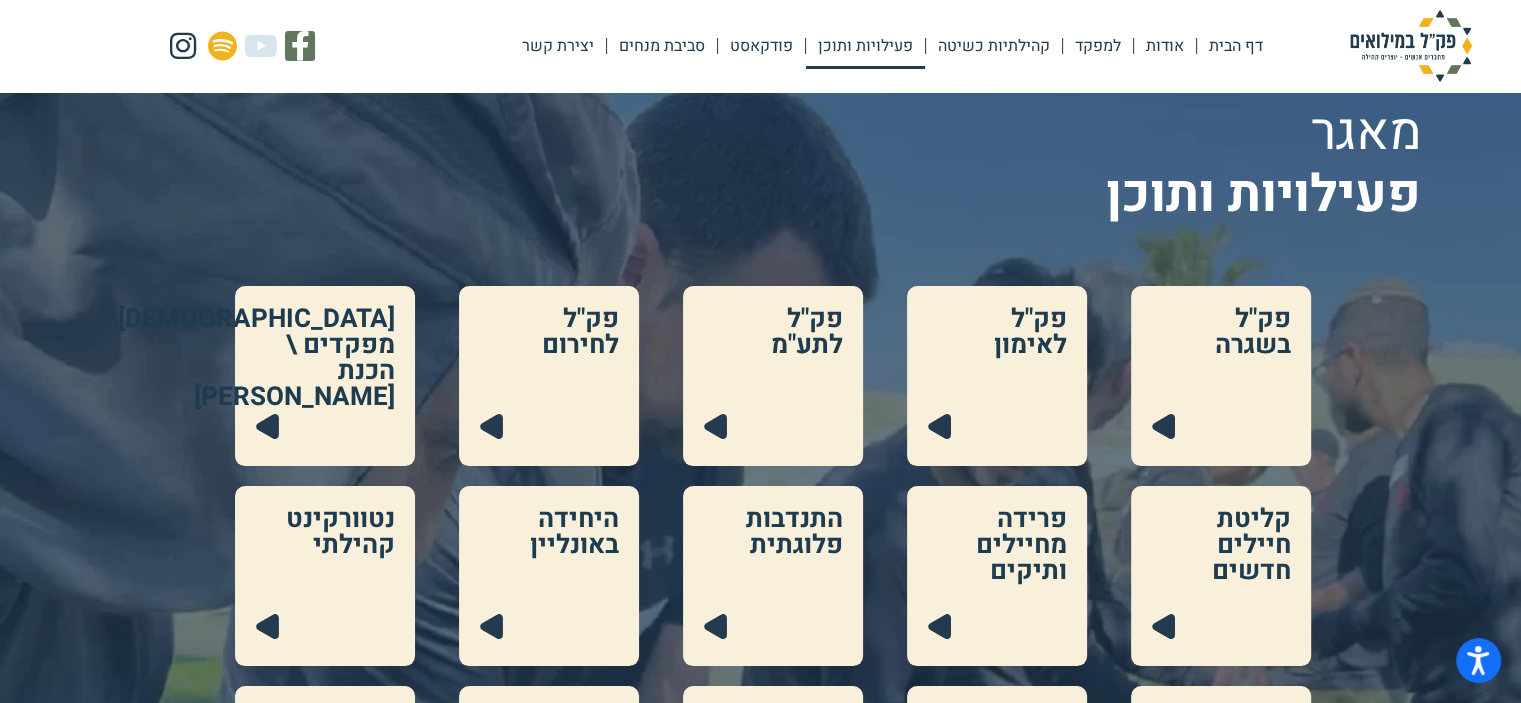 click at bounding box center (325, 376) 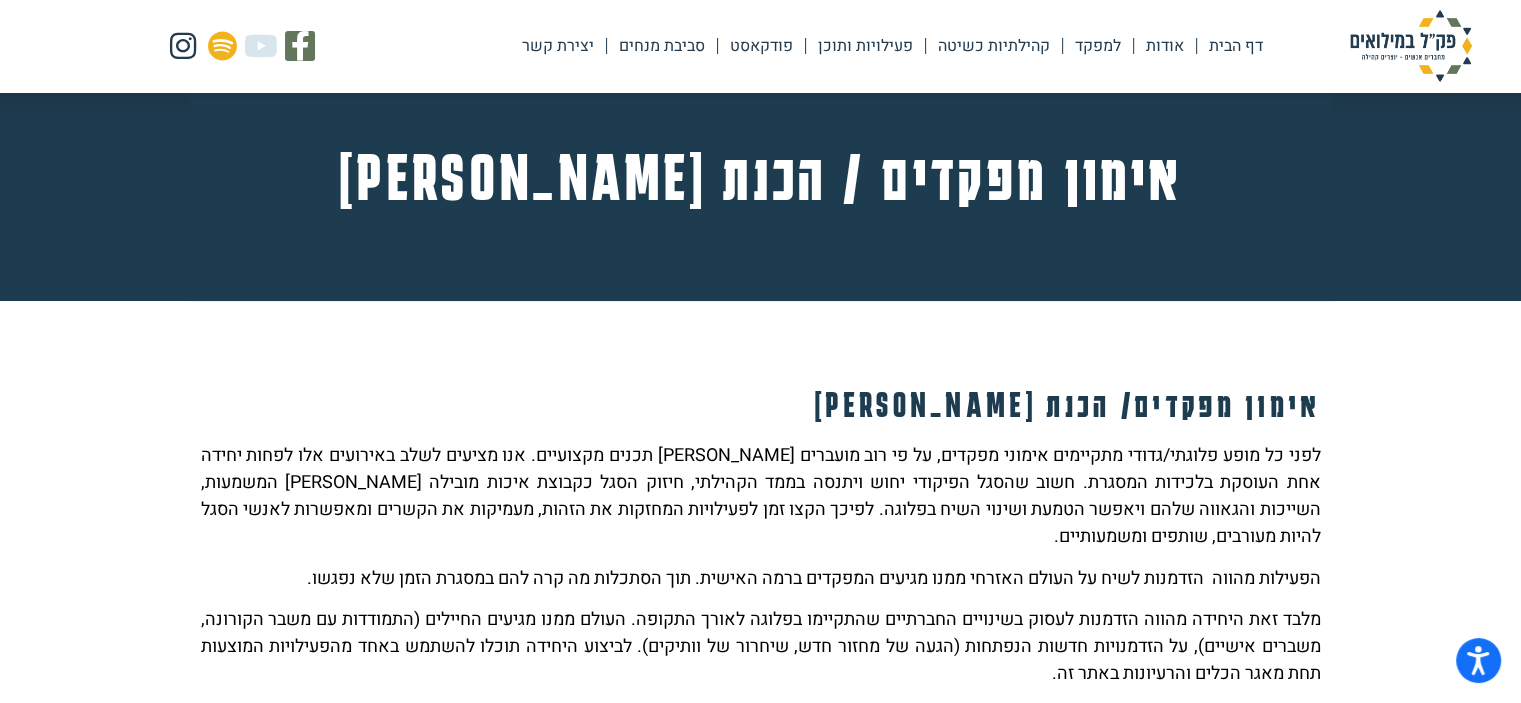 scroll, scrollTop: 0, scrollLeft: 0, axis: both 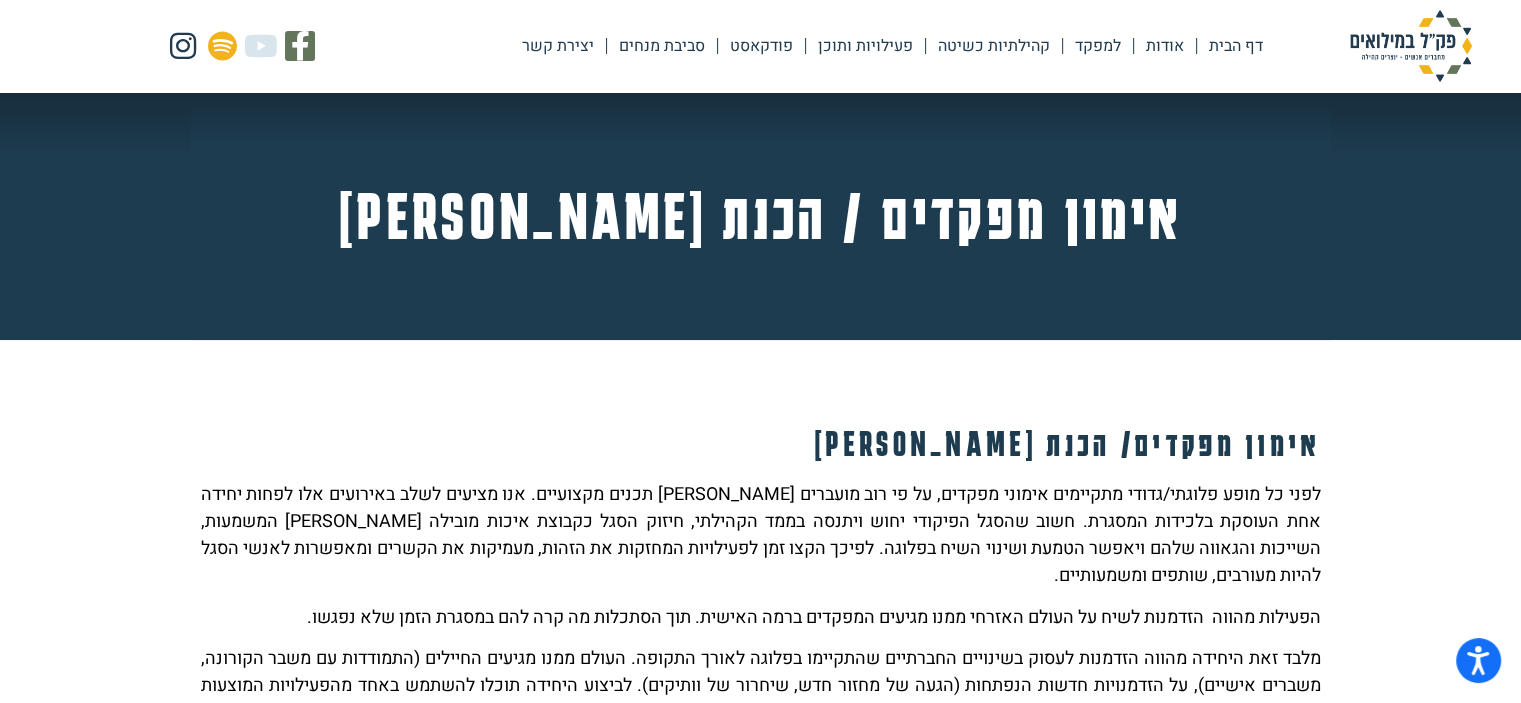 click at bounding box center [1411, 46] 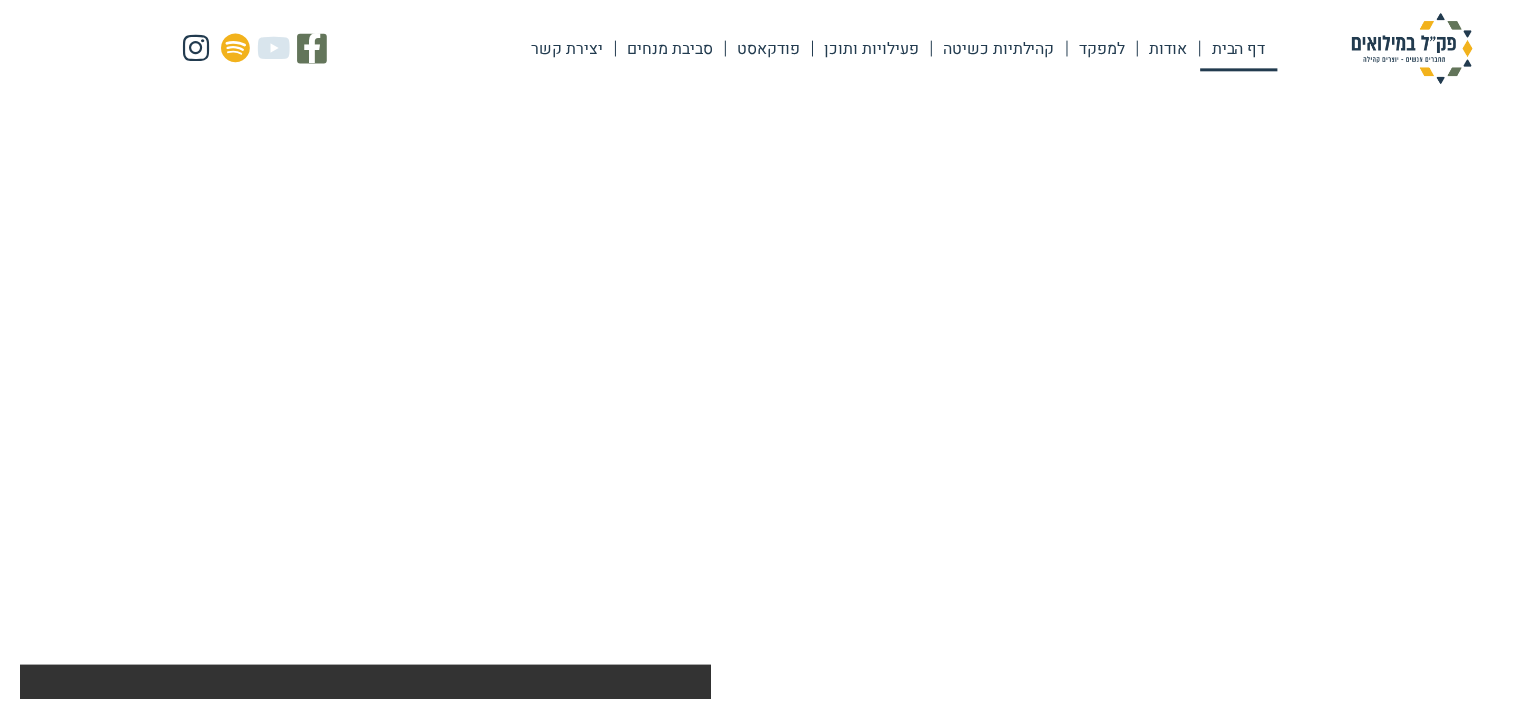 scroll, scrollTop: 0, scrollLeft: 0, axis: both 